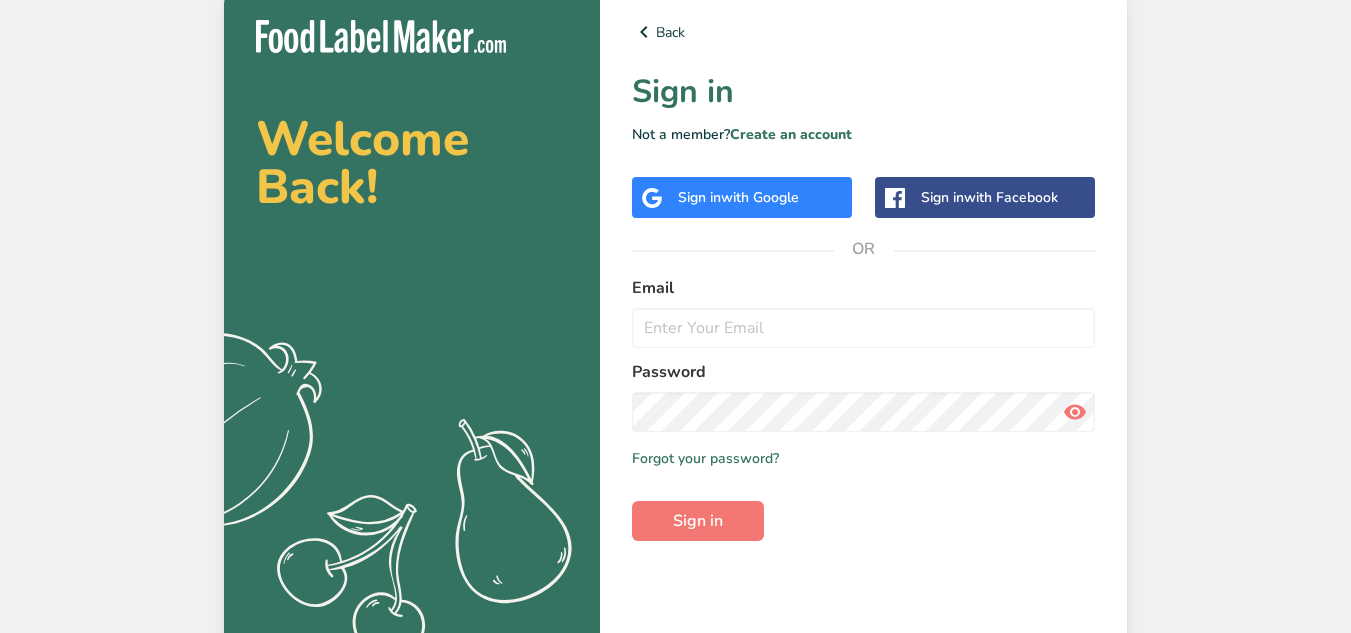 scroll, scrollTop: 0, scrollLeft: 0, axis: both 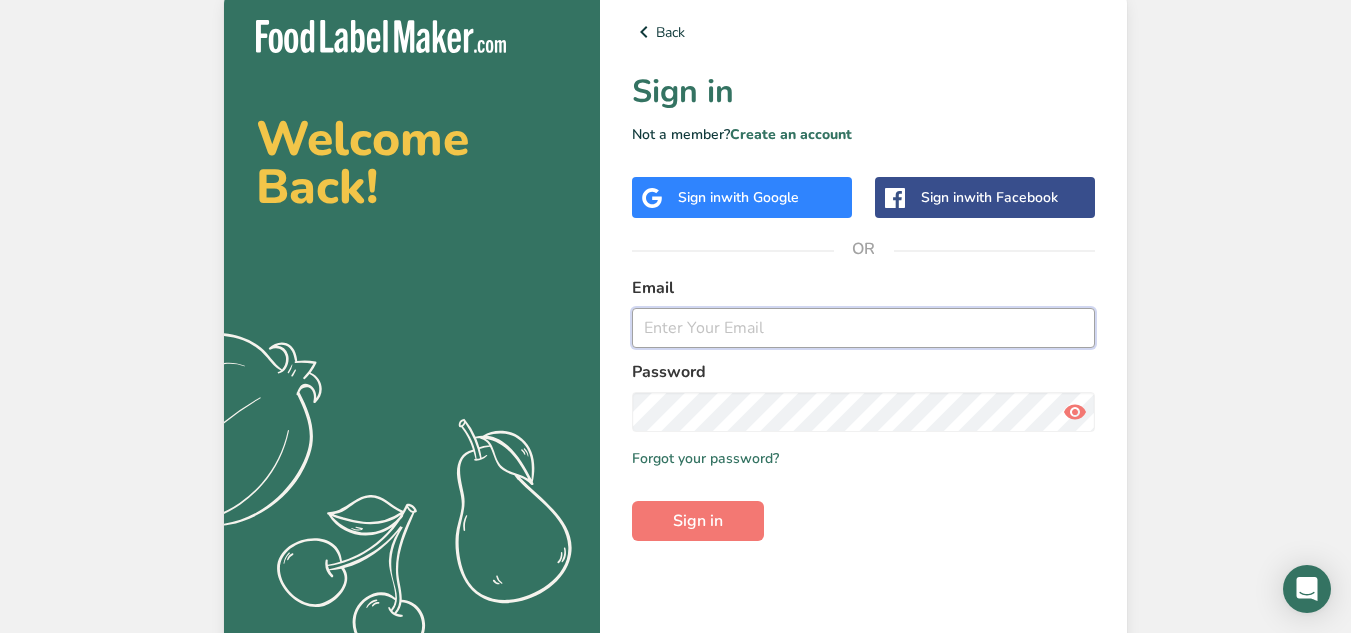 click at bounding box center [863, 328] 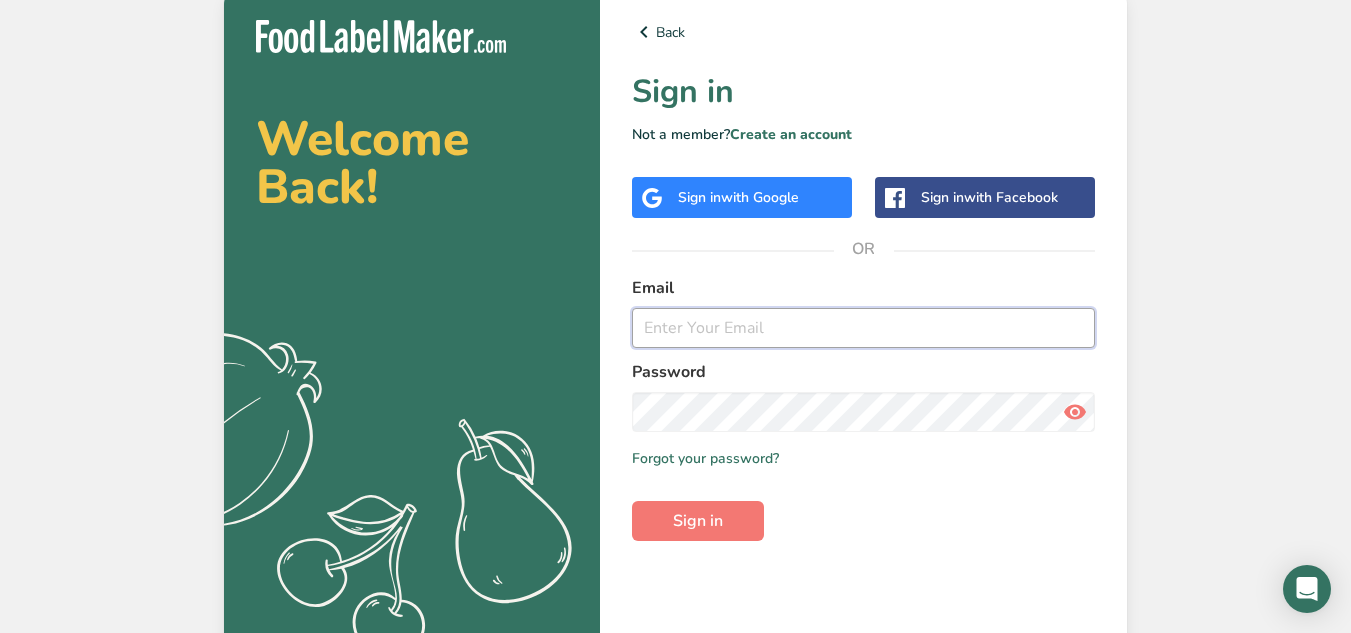 click at bounding box center [863, 328] 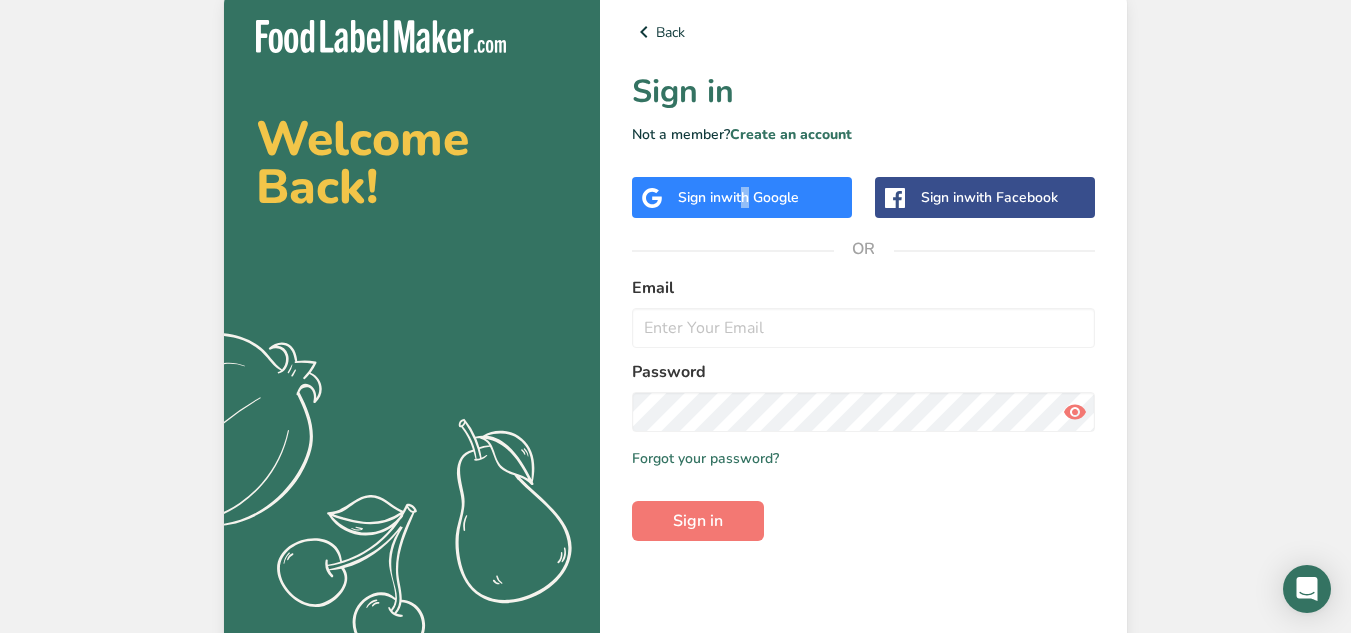 click on "with Google" at bounding box center (760, 197) 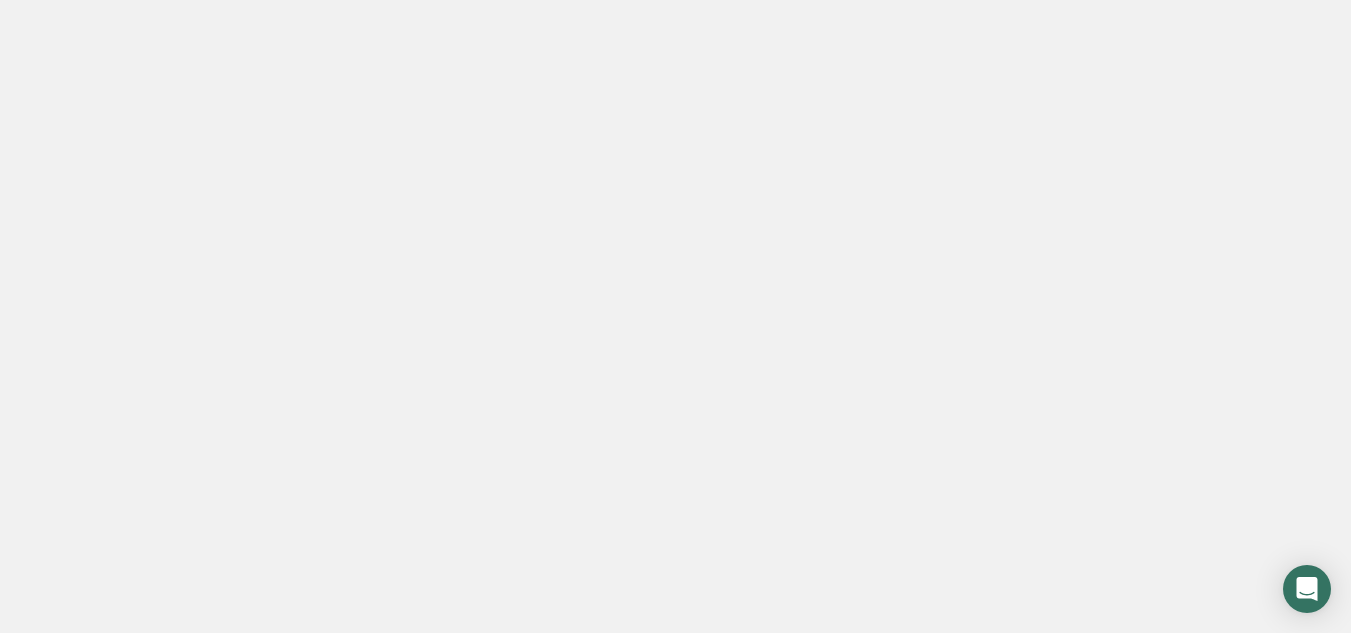 scroll, scrollTop: 0, scrollLeft: 0, axis: both 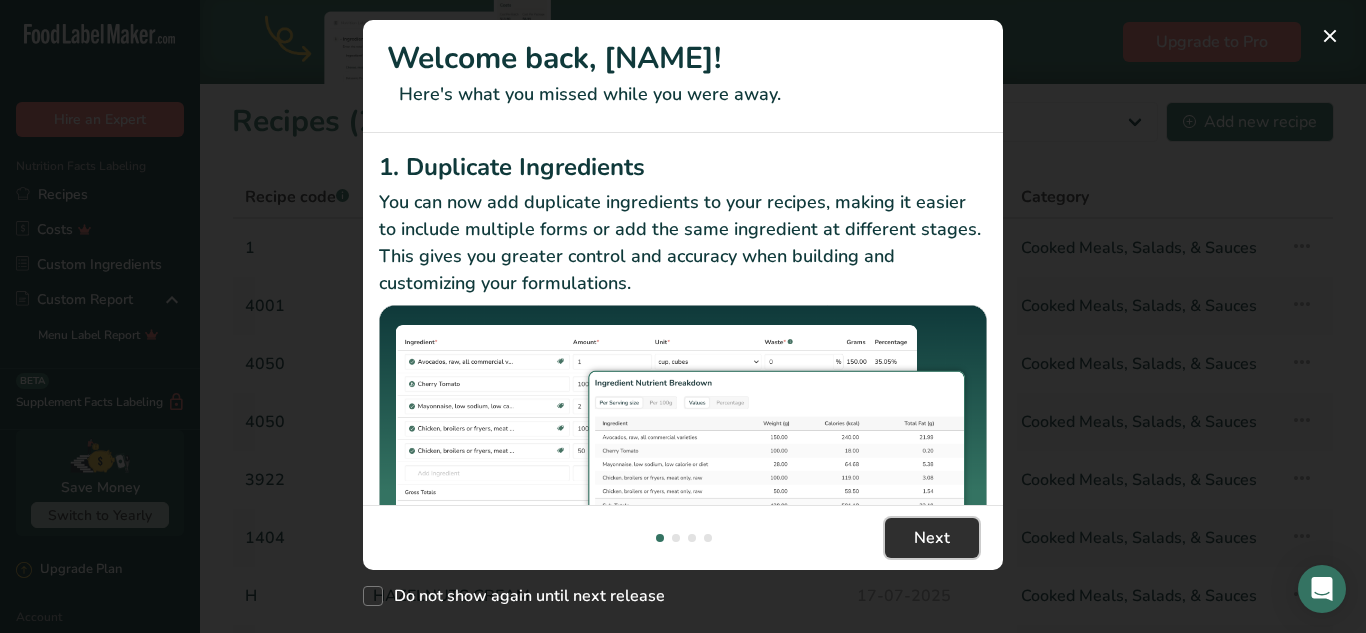 click on "Next" at bounding box center [932, 538] 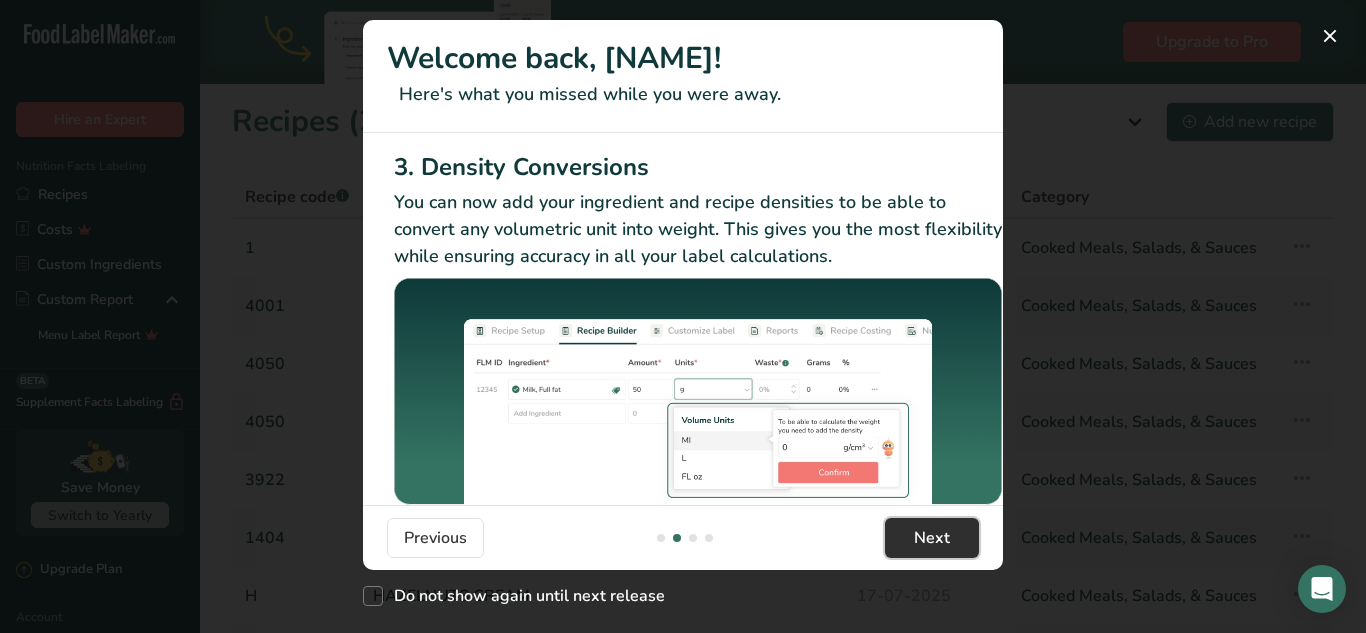 click on "Next" at bounding box center [932, 538] 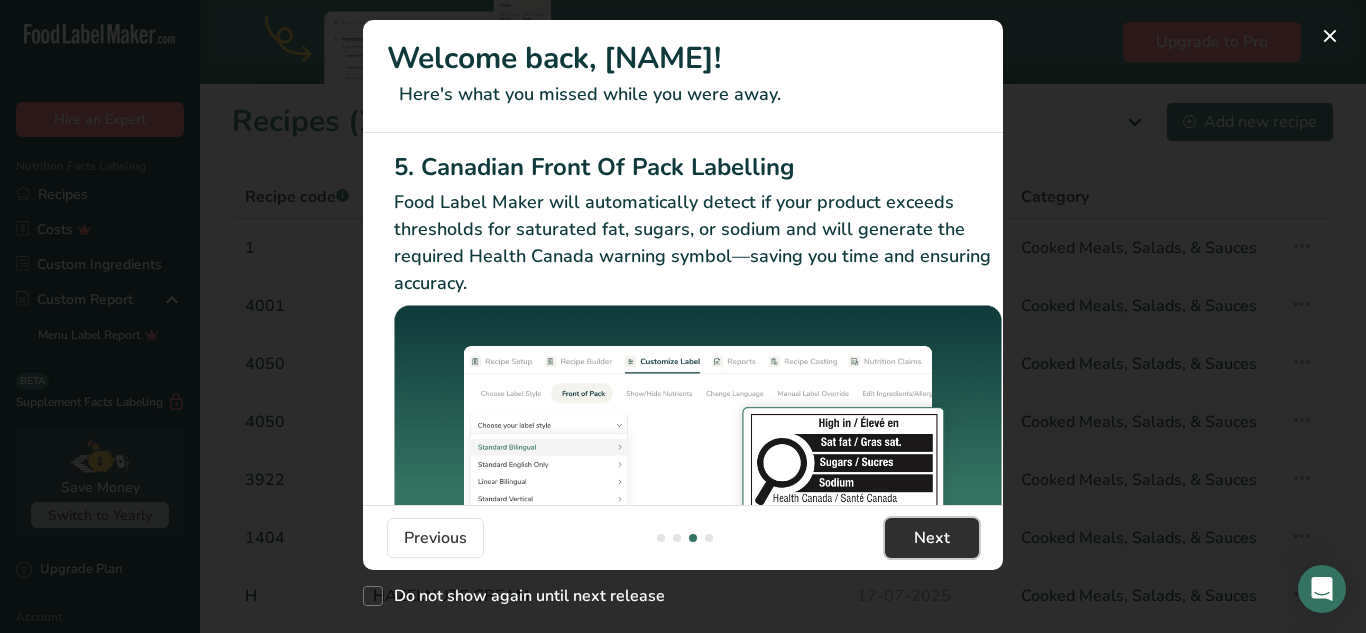 click on "Next" at bounding box center [932, 538] 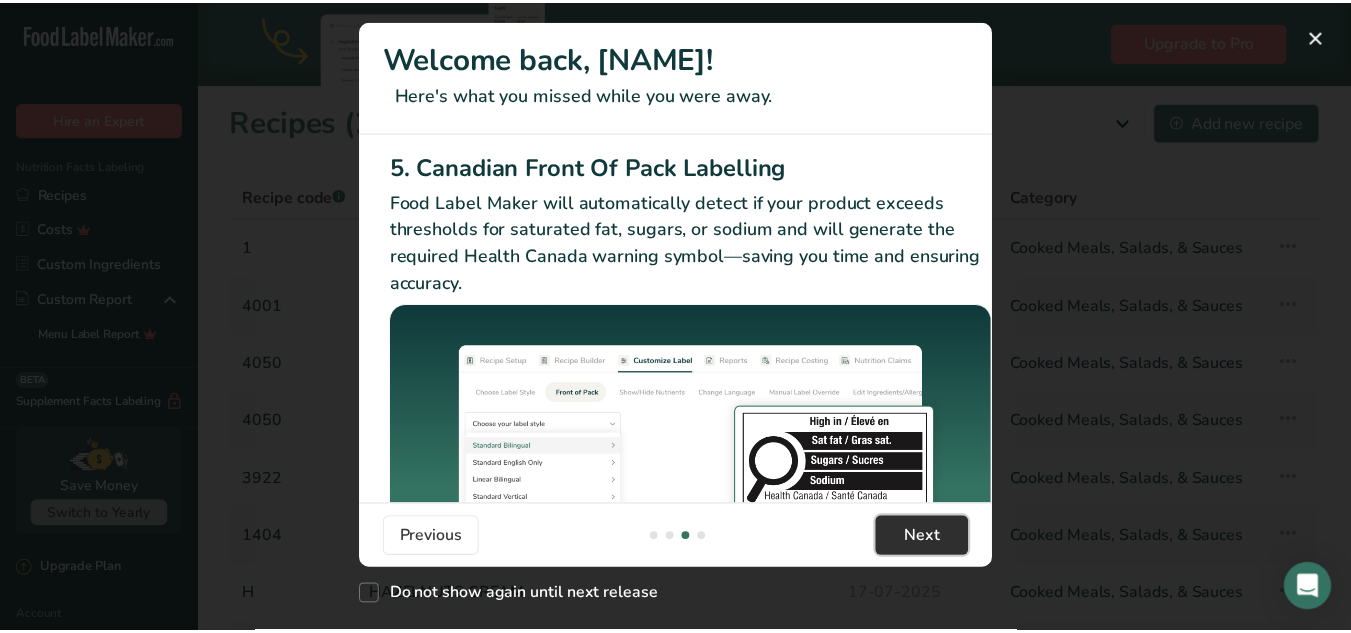scroll, scrollTop: 0, scrollLeft: 1905, axis: horizontal 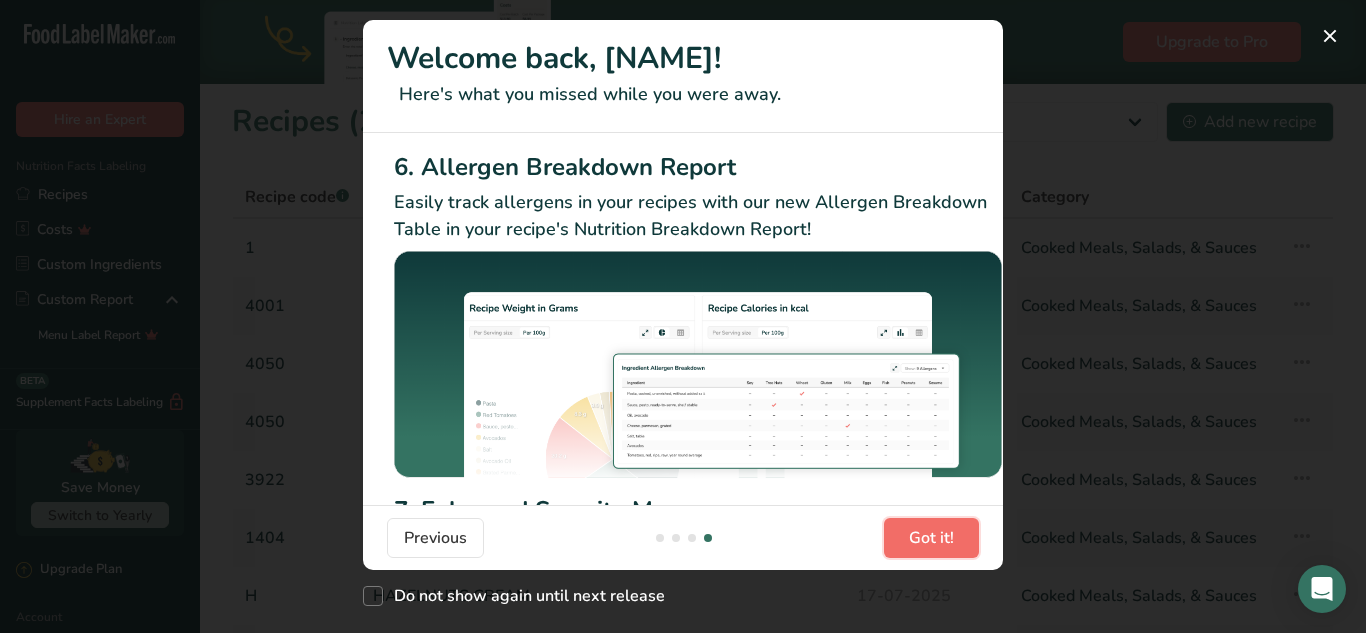 click on "Got it!" at bounding box center (931, 538) 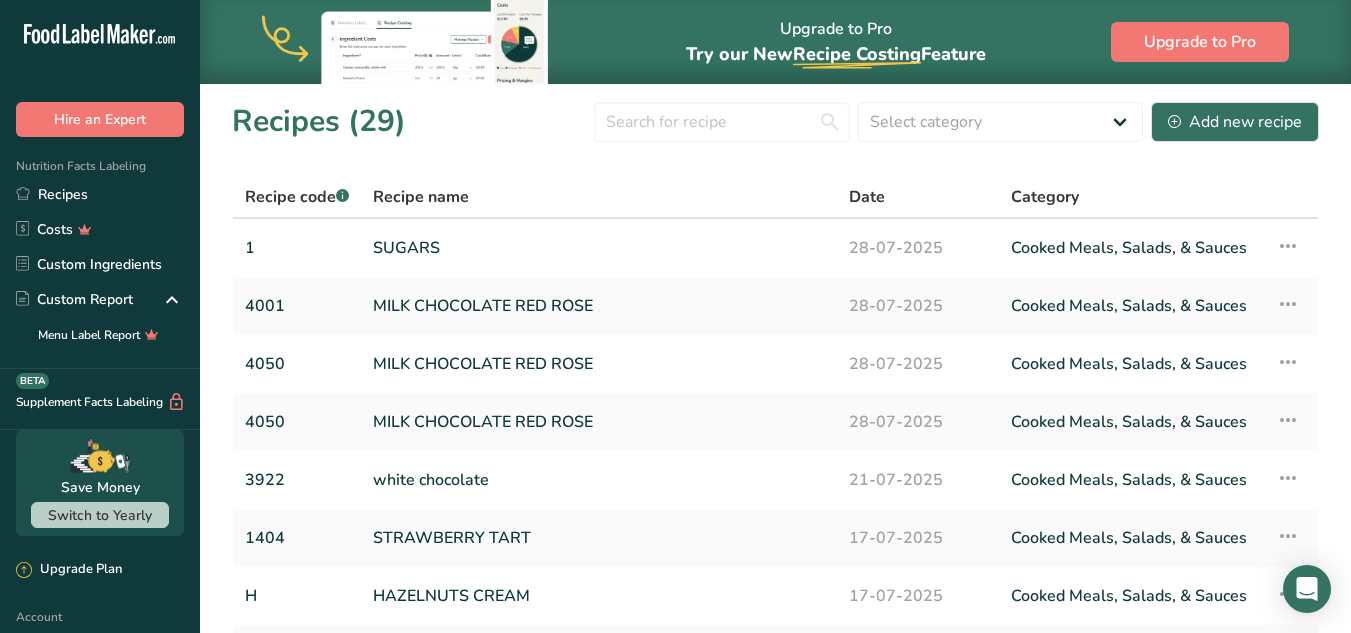 drag, startPoint x: 1010, startPoint y: 536, endPoint x: 550, endPoint y: 142, distance: 605.66986 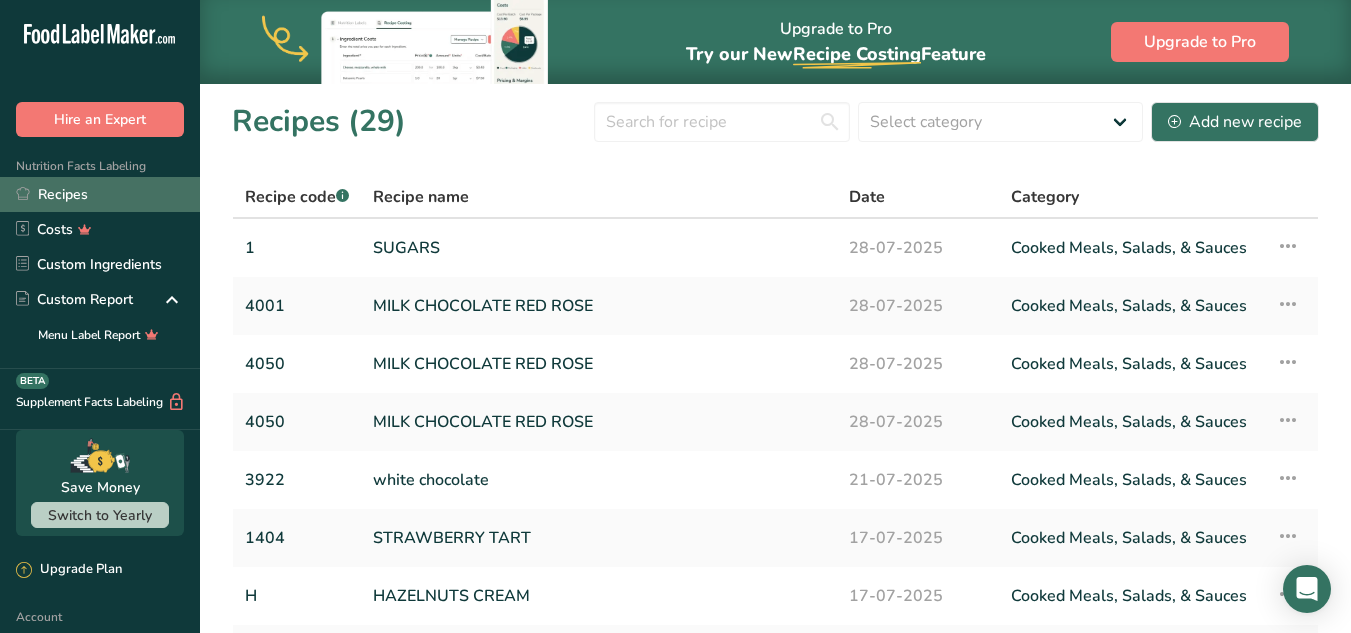 click on "Recipes" at bounding box center (100, 194) 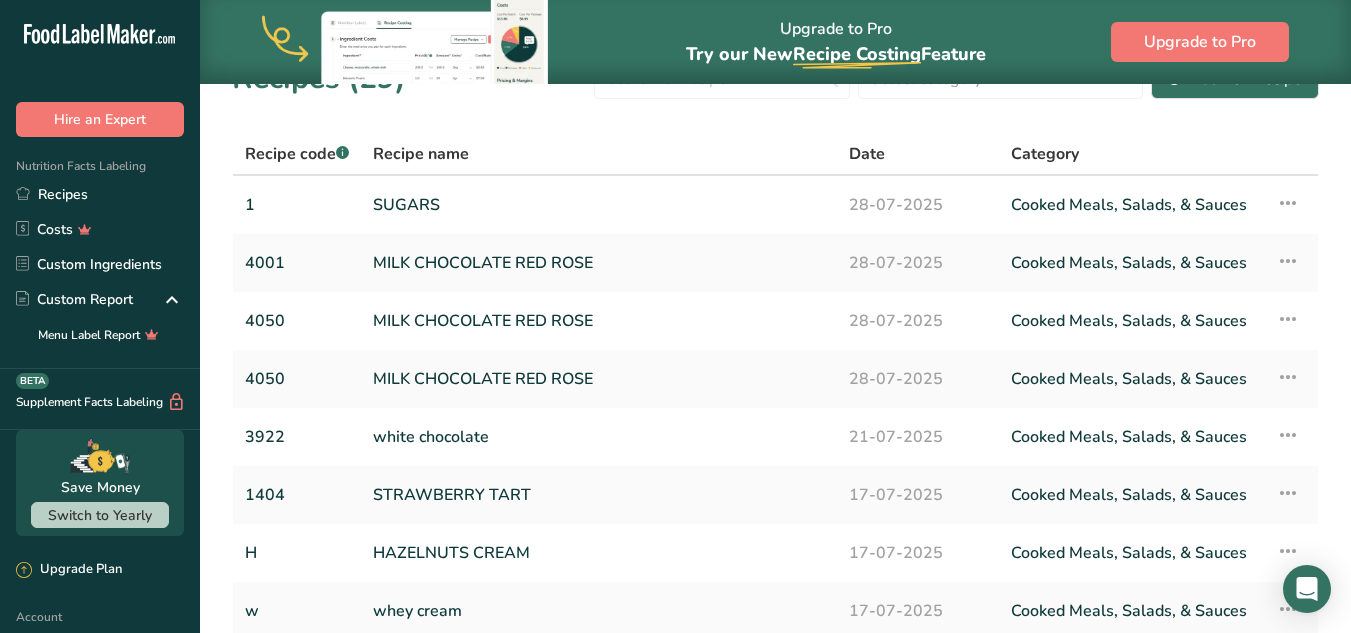scroll, scrollTop: 0, scrollLeft: 0, axis: both 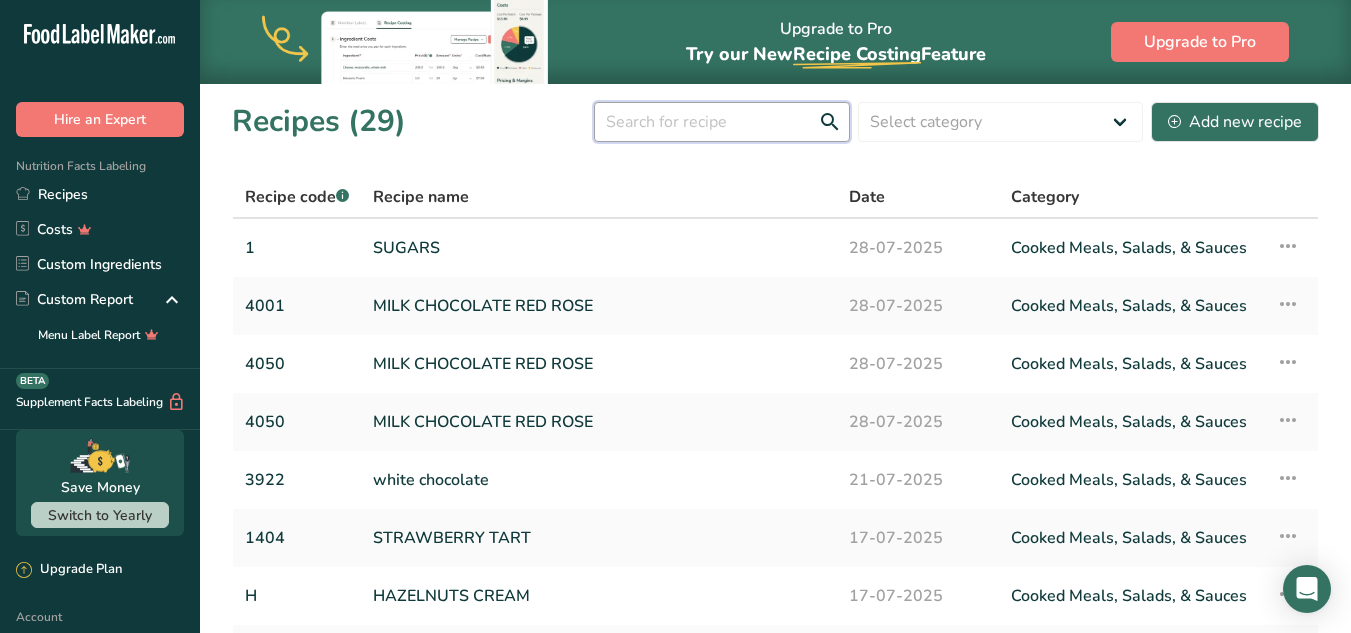 click at bounding box center (722, 122) 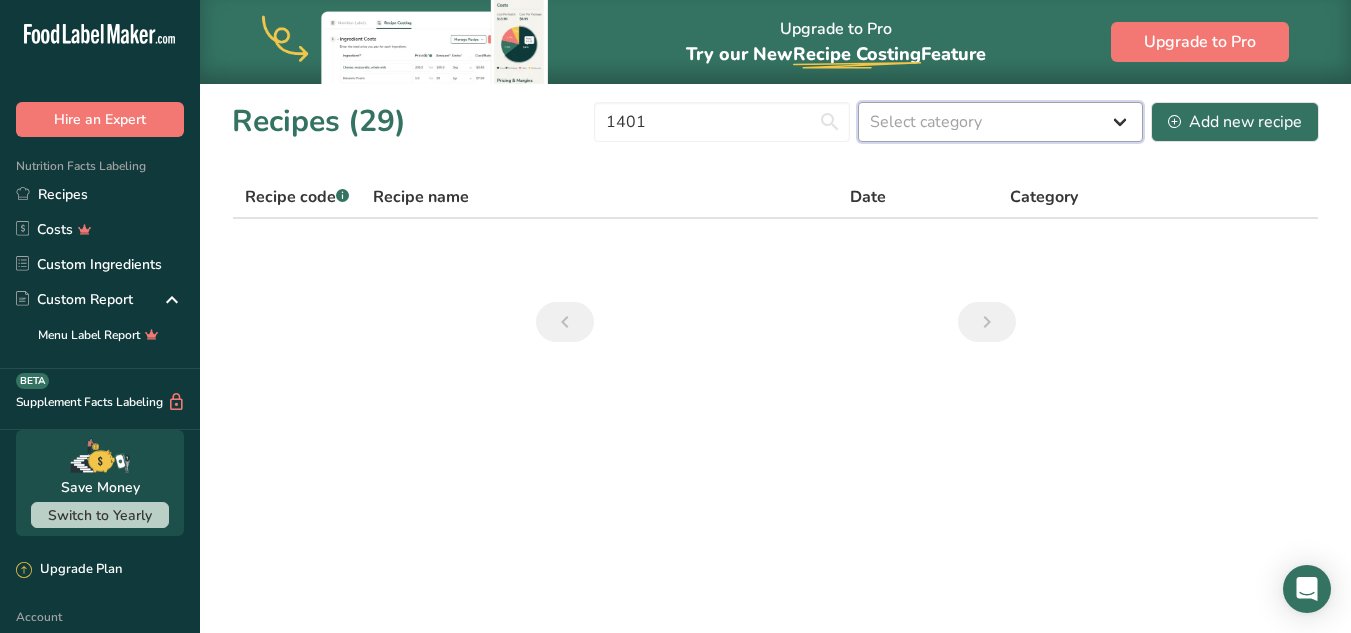 click on "Select category
All
Baked Goods
Beverages
CHOCOLATE
Confectionery
Cooked Meals, Salads, & Sauces
Dairy
Snacks" at bounding box center [1000, 122] 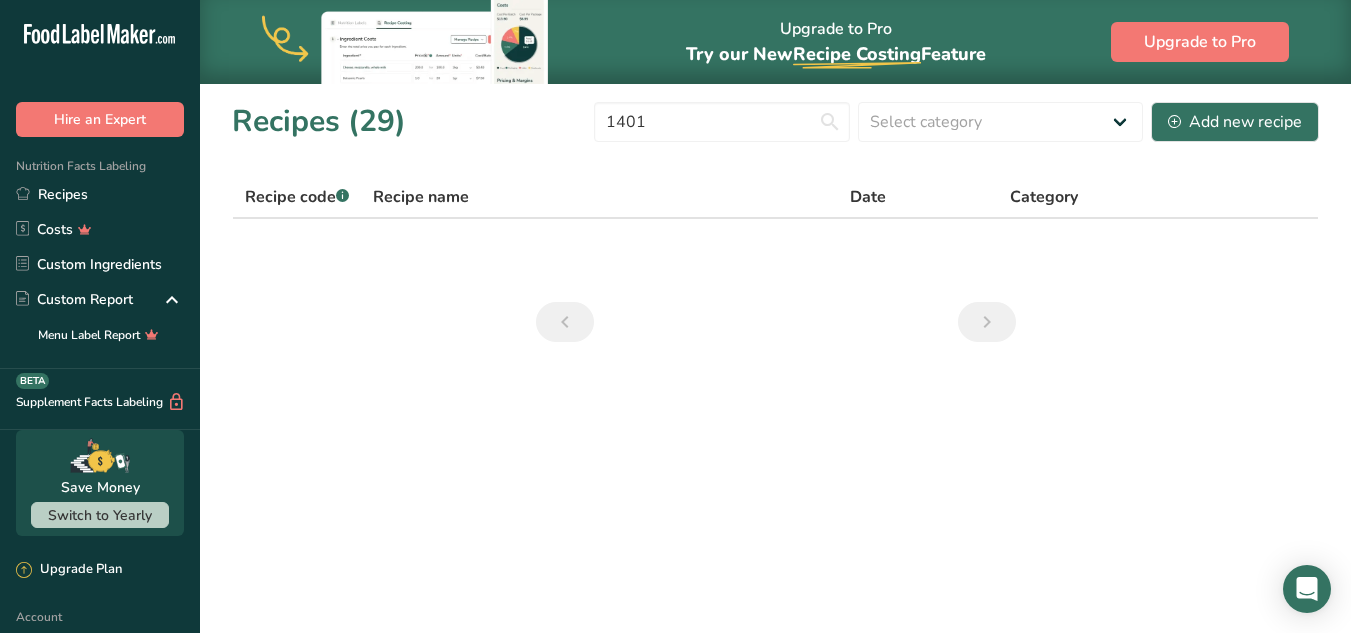 click on "Recipes (29)
1401    Select category
All
Baked Goods
Beverages
CHOCOLATE
Confectionery
Cooked Meals, Salads, & Sauces
Dairy
Snacks
Add new recipe
Recipe code
.a-a{fill:#347362;}.b-a{fill:#fff;}          Recipe name   Date   Category" at bounding box center (775, 228) 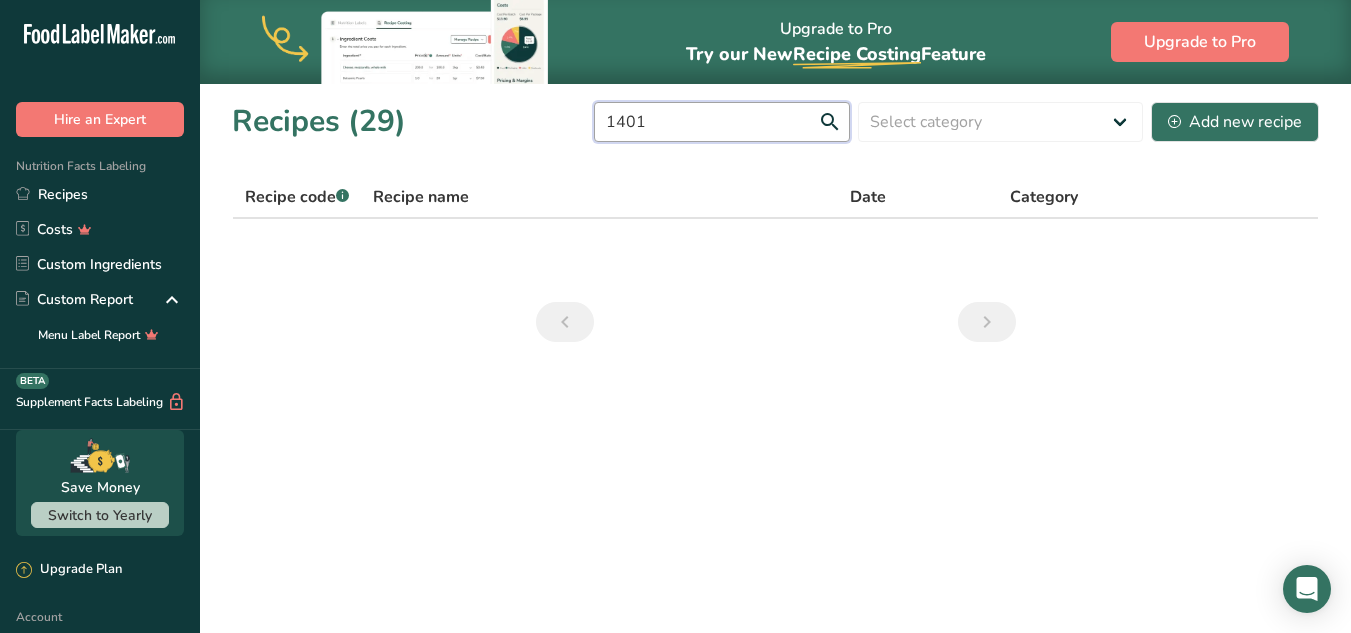 click on "1401" at bounding box center [722, 122] 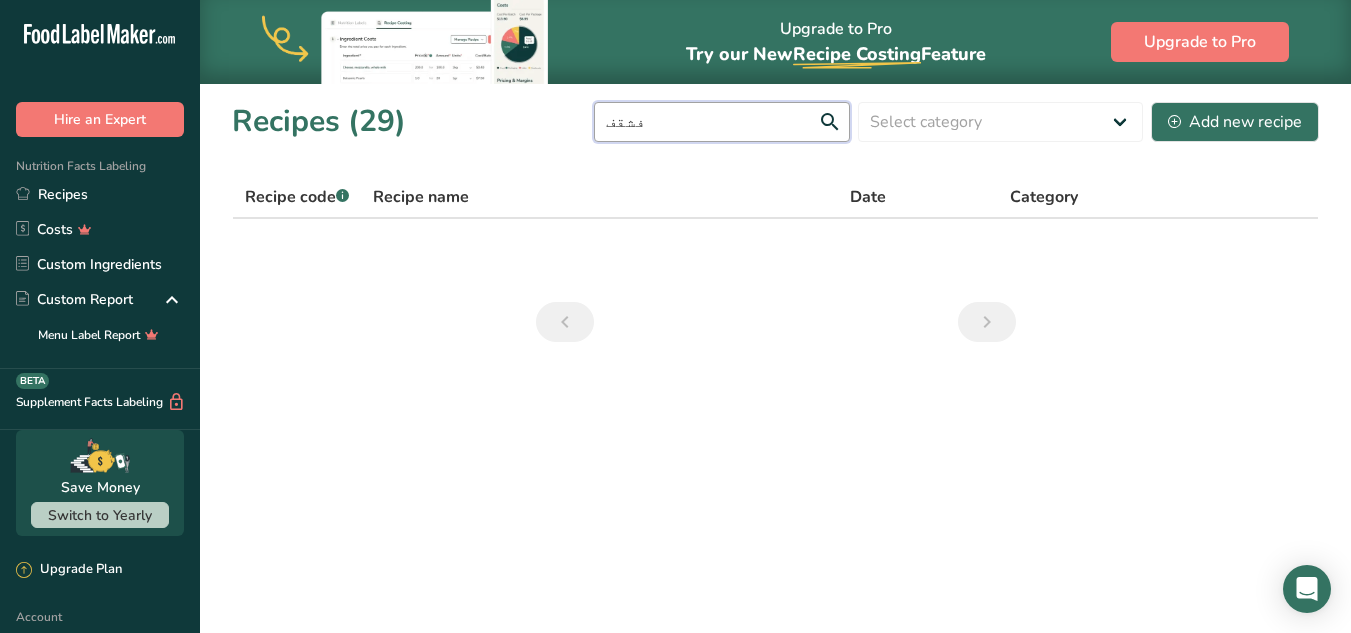 click on "فشقف" at bounding box center [722, 122] 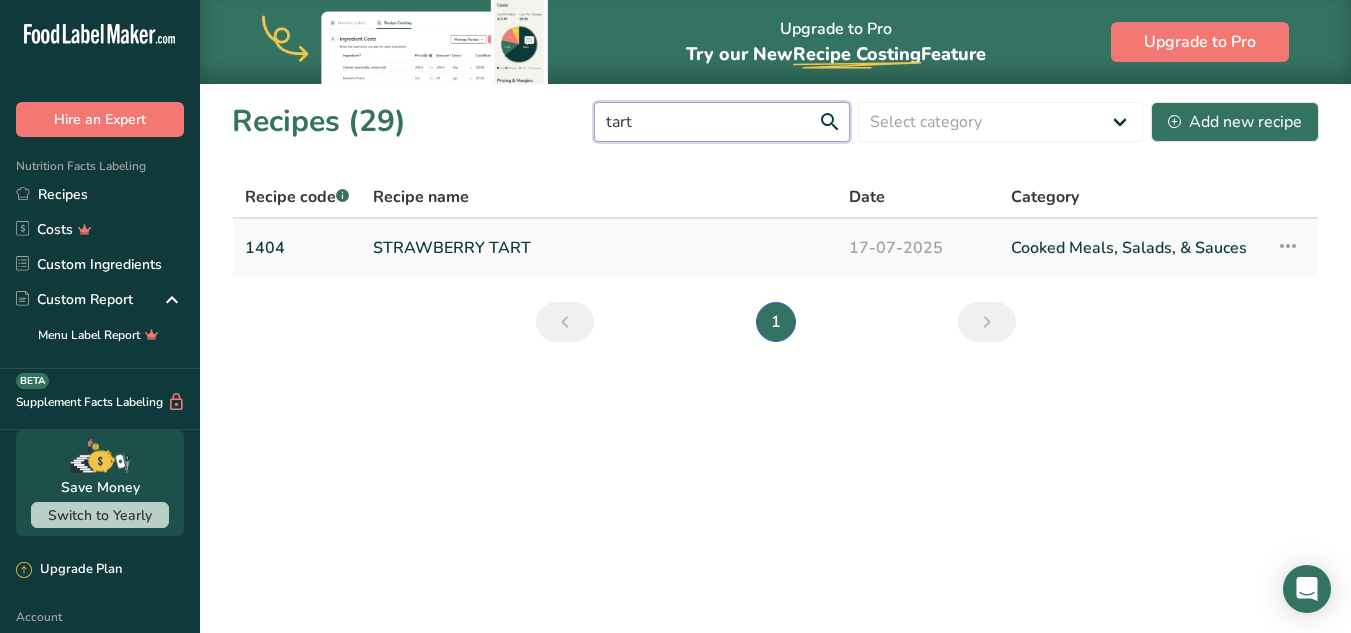 type on "tart" 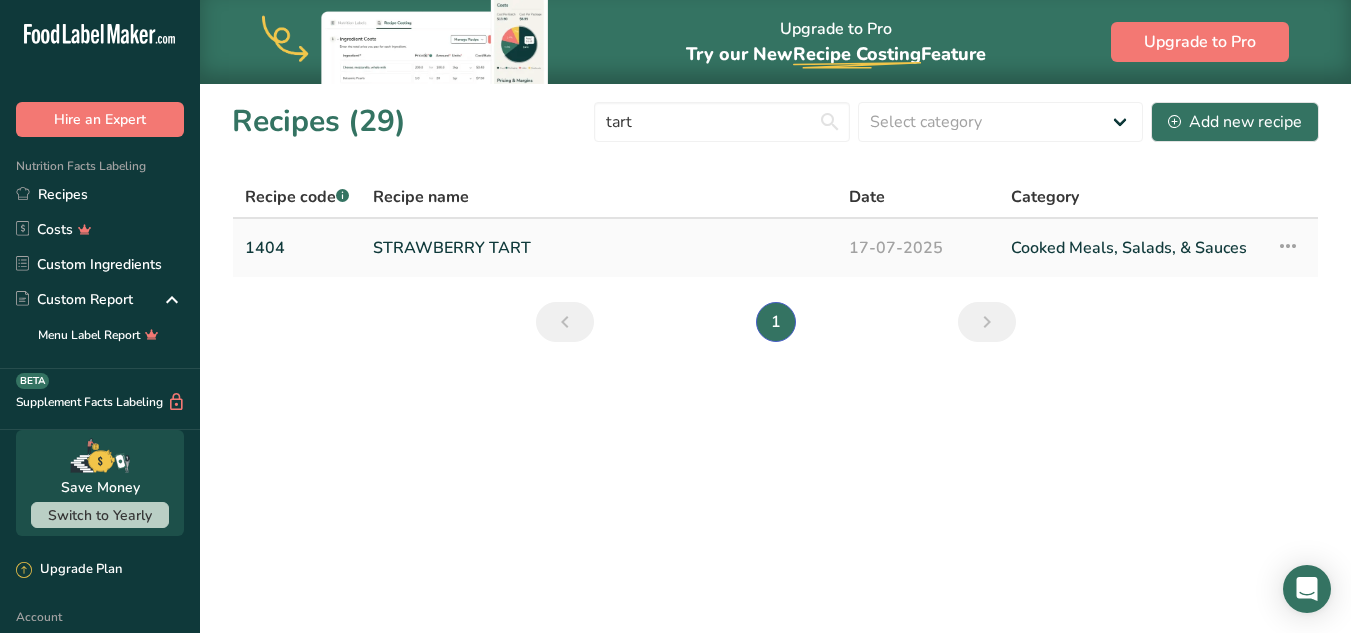 click on "STRAWBERRY TART" at bounding box center [599, 248] 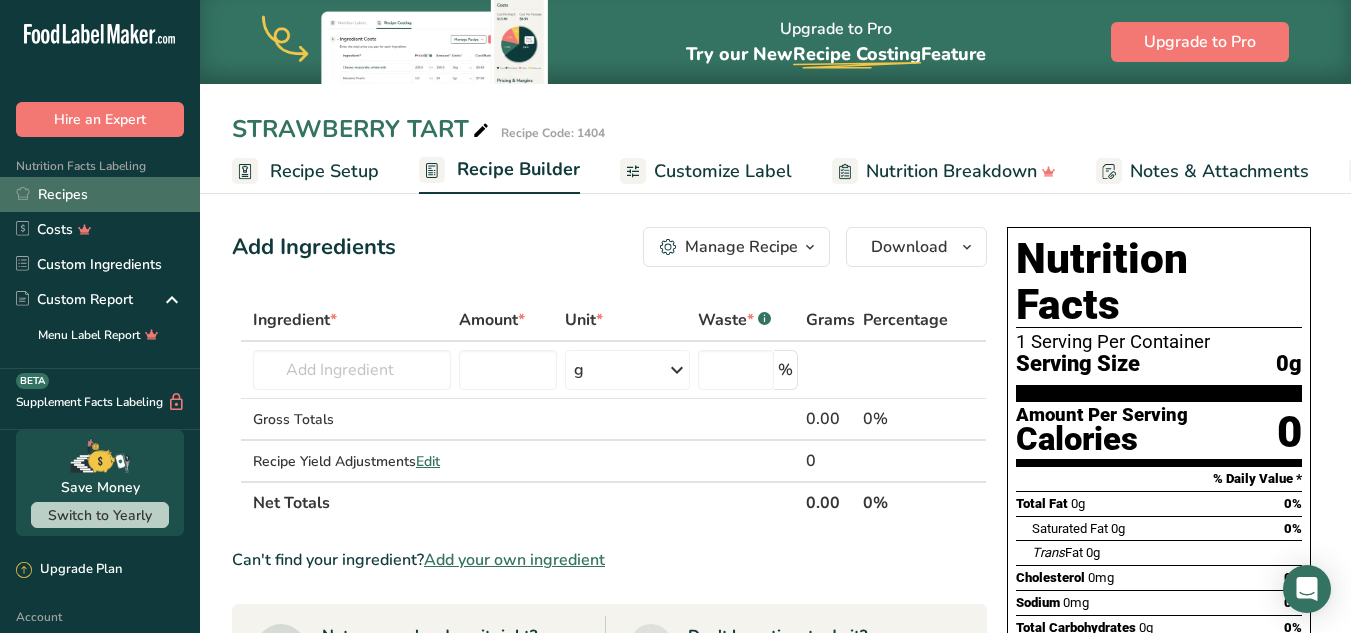 click on "Recipes" at bounding box center [100, 194] 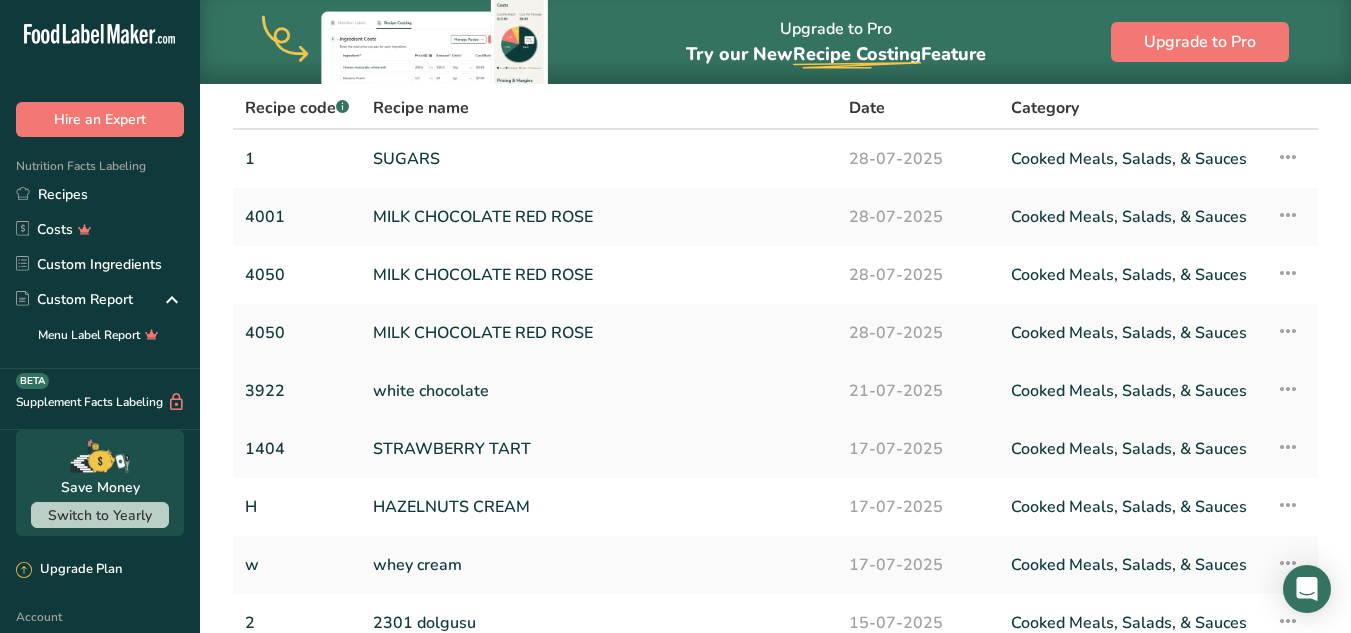 scroll, scrollTop: 100, scrollLeft: 0, axis: vertical 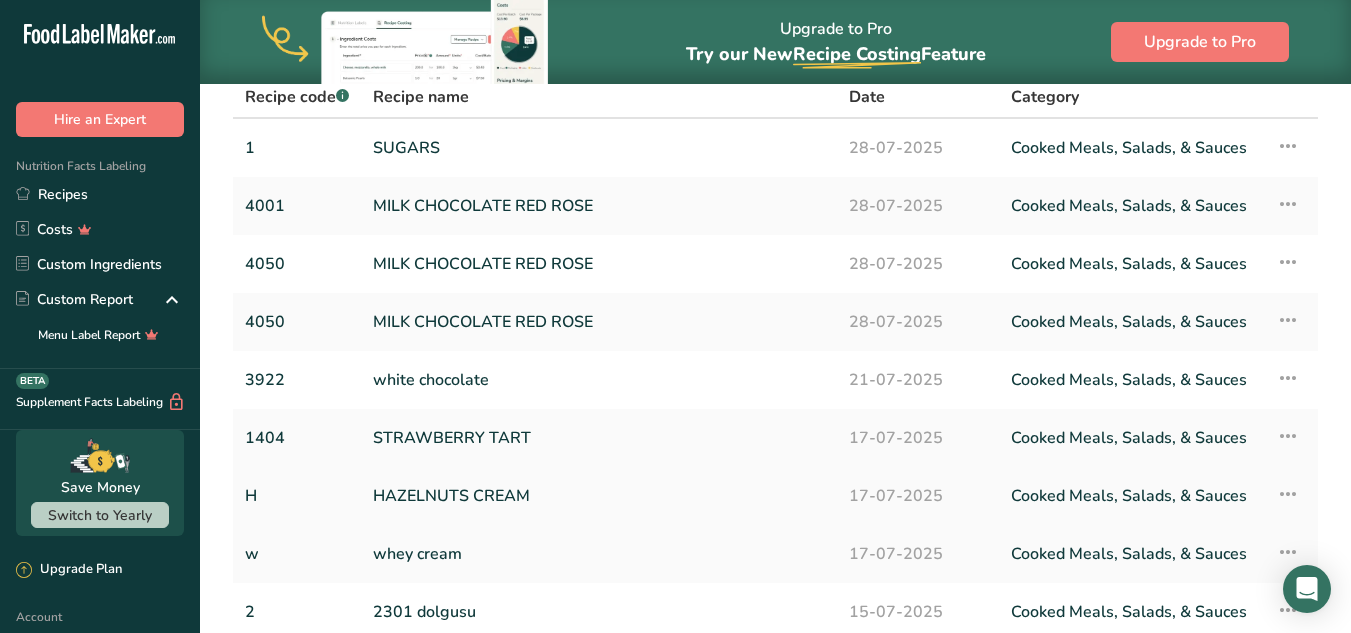 click on "HAZELNUTS CREAM" at bounding box center (599, 496) 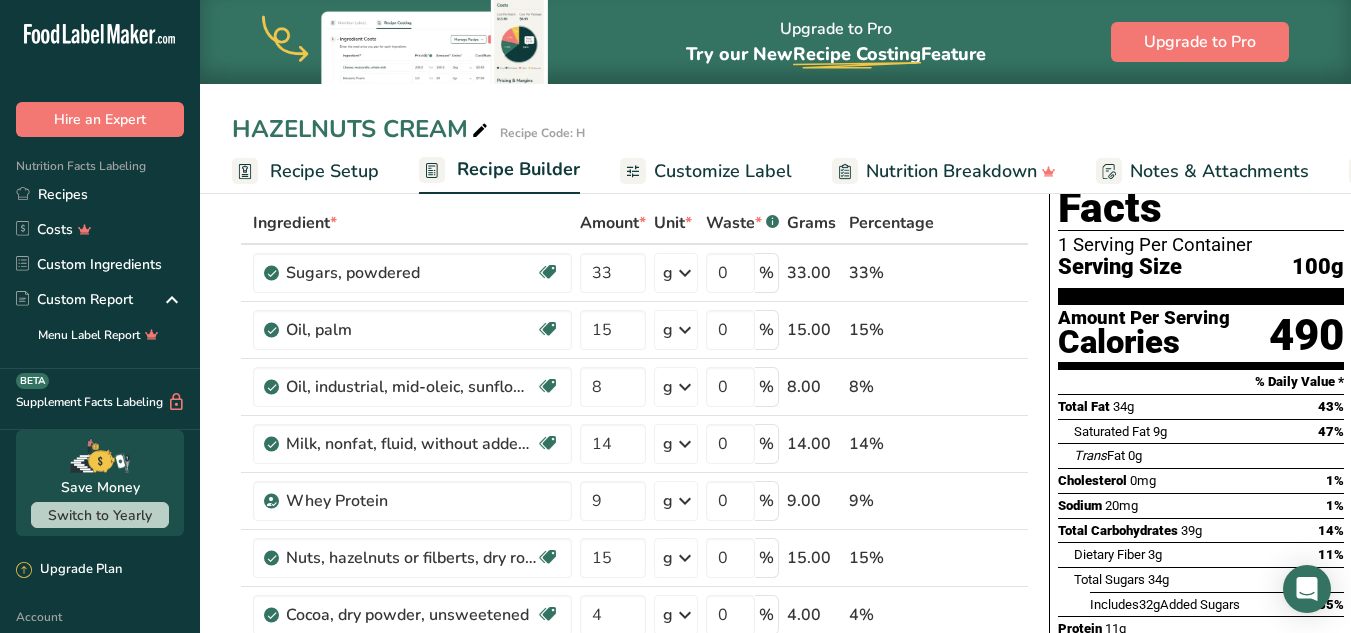 scroll, scrollTop: 300, scrollLeft: 0, axis: vertical 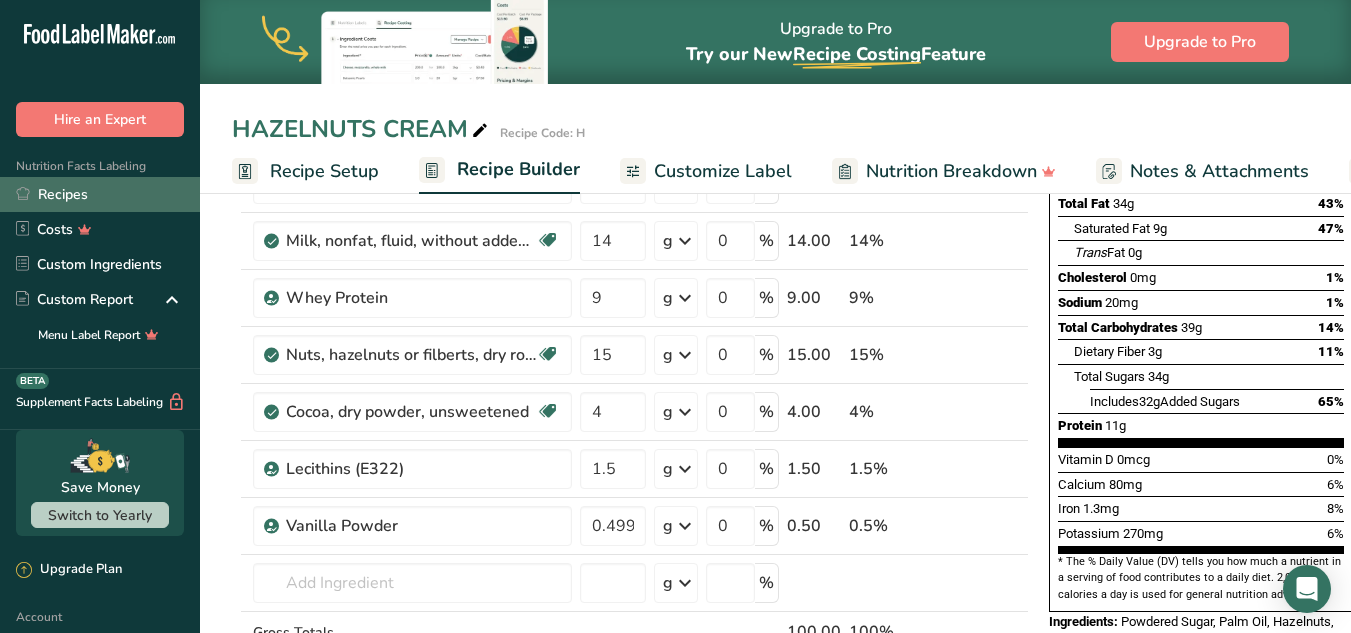 click on "Recipes" at bounding box center (100, 194) 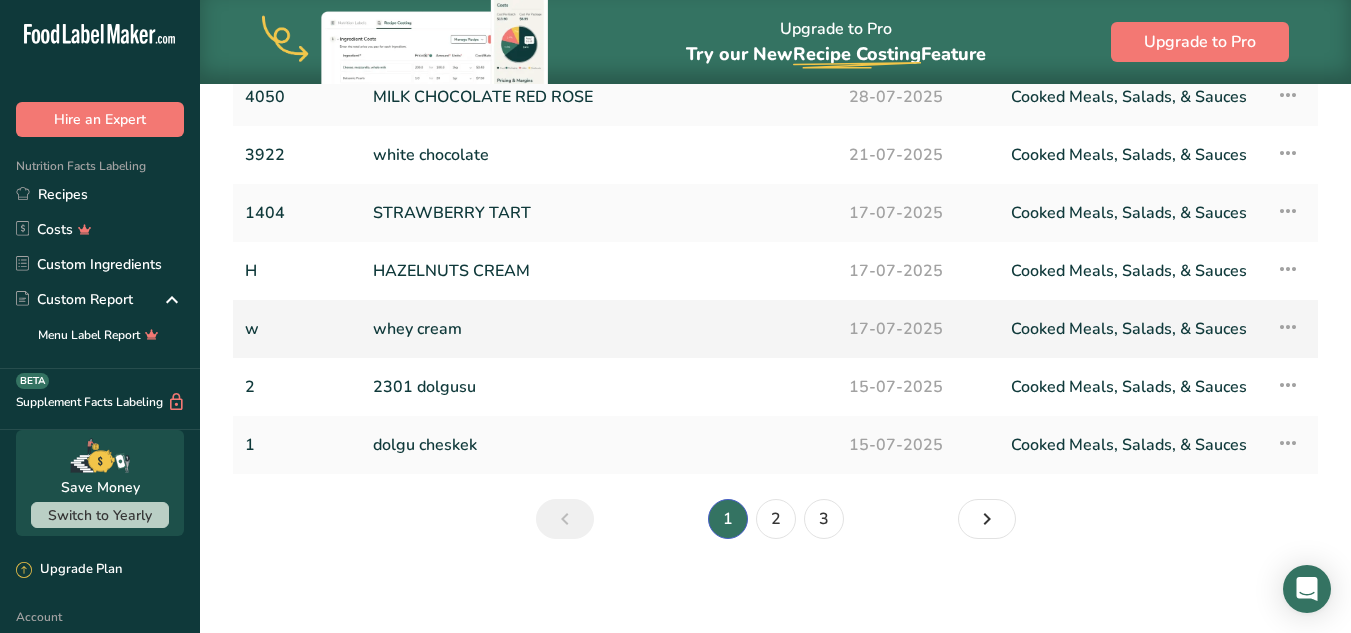 scroll, scrollTop: 327, scrollLeft: 0, axis: vertical 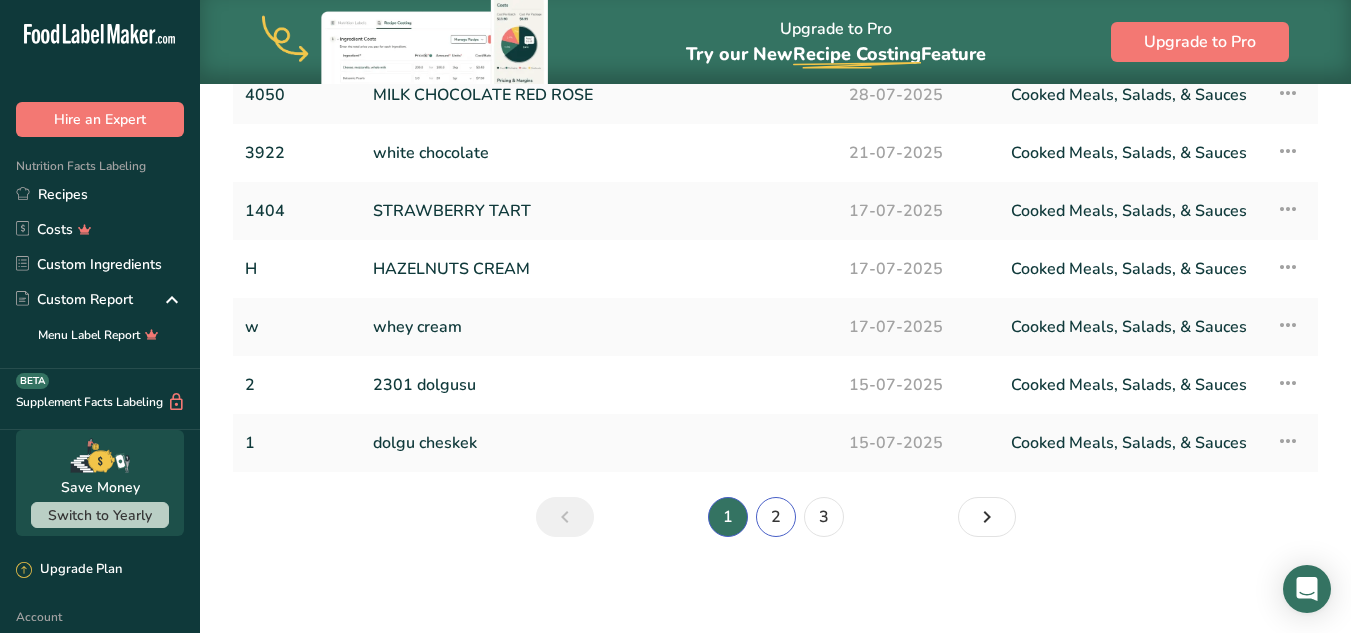 click on "2" at bounding box center (776, 517) 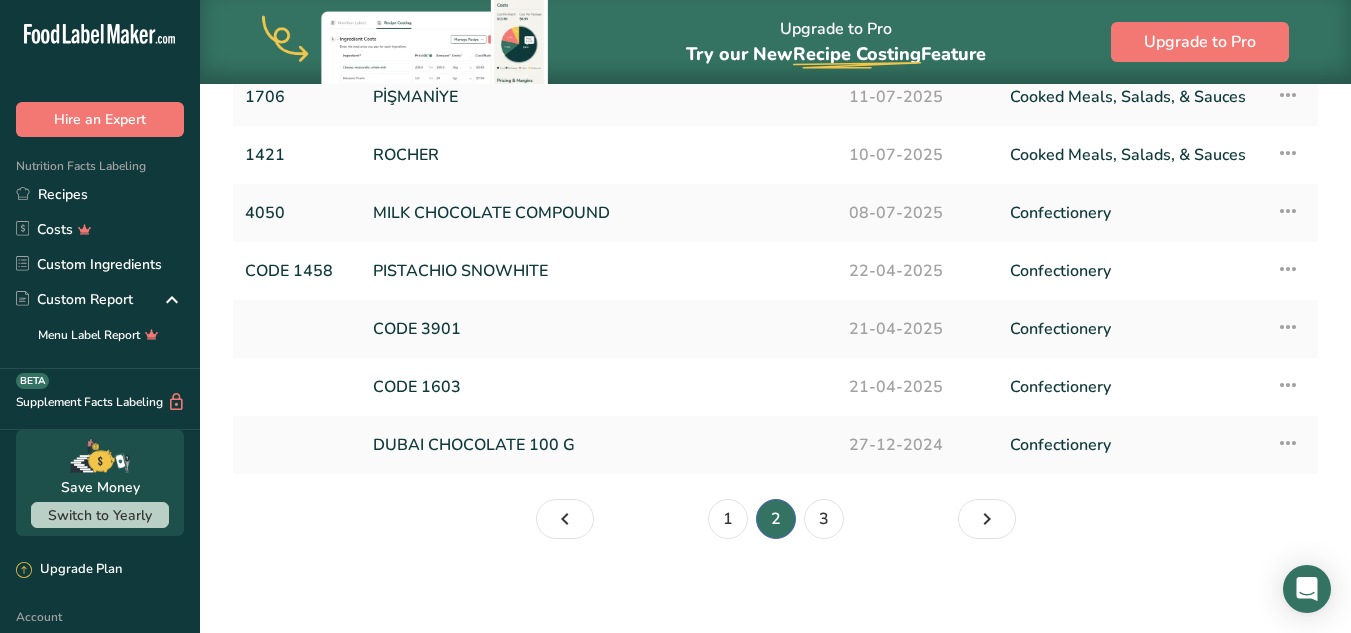 scroll, scrollTop: 327, scrollLeft: 0, axis: vertical 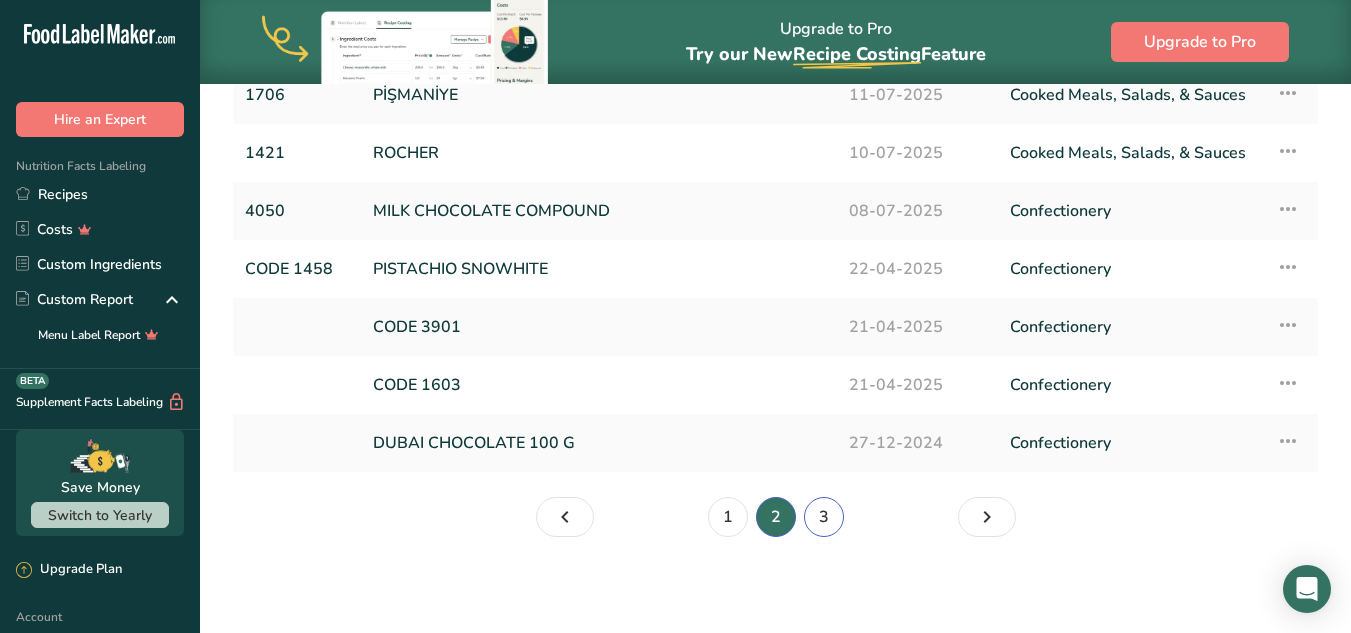 click on "3" at bounding box center [824, 517] 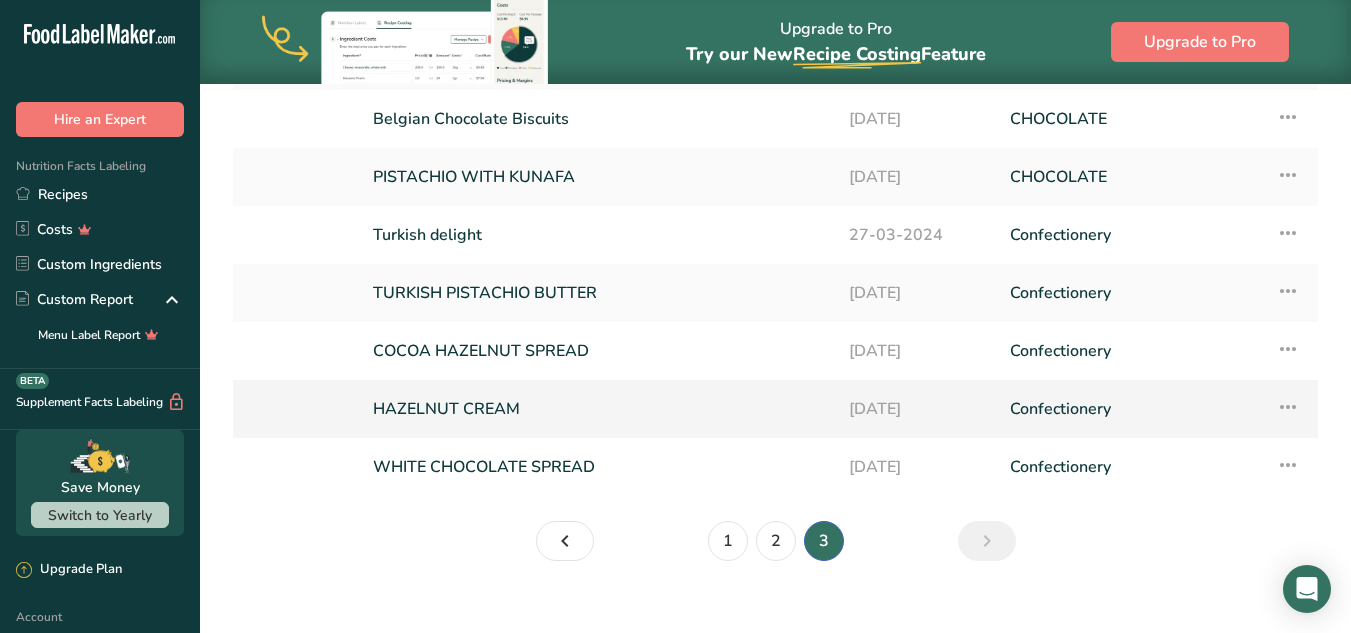 scroll, scrollTop: 269, scrollLeft: 0, axis: vertical 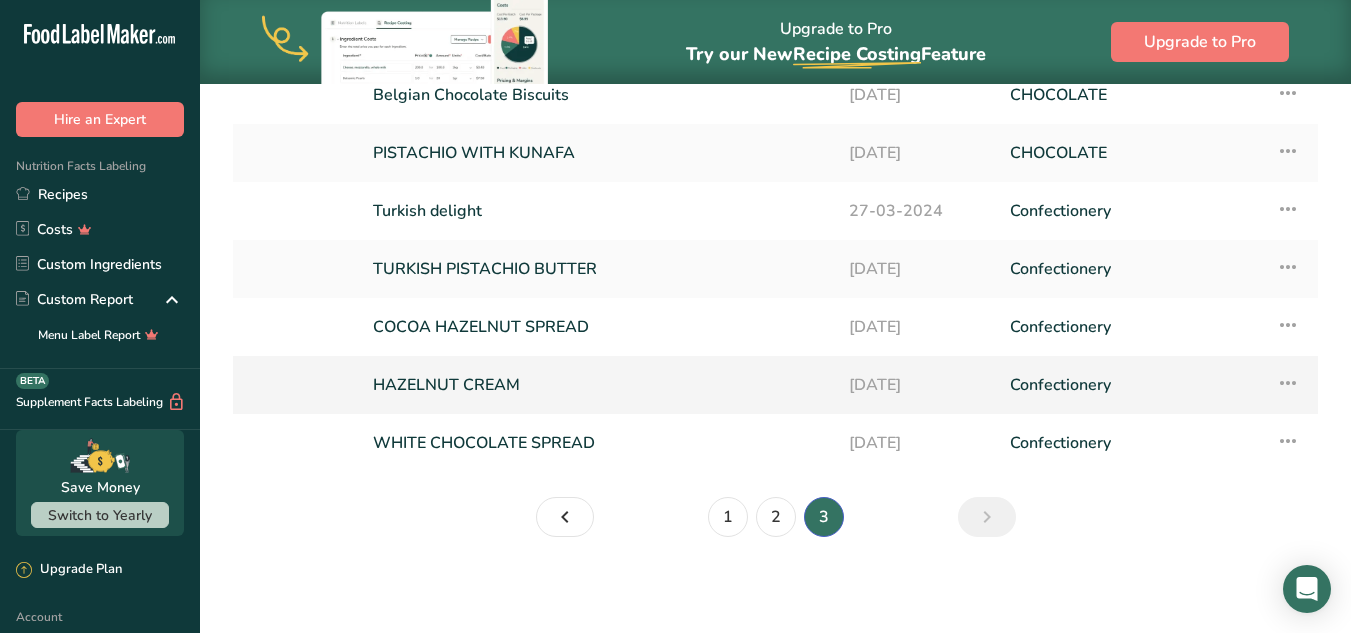 click on "HAZELNUT CREAM" at bounding box center [599, 385] 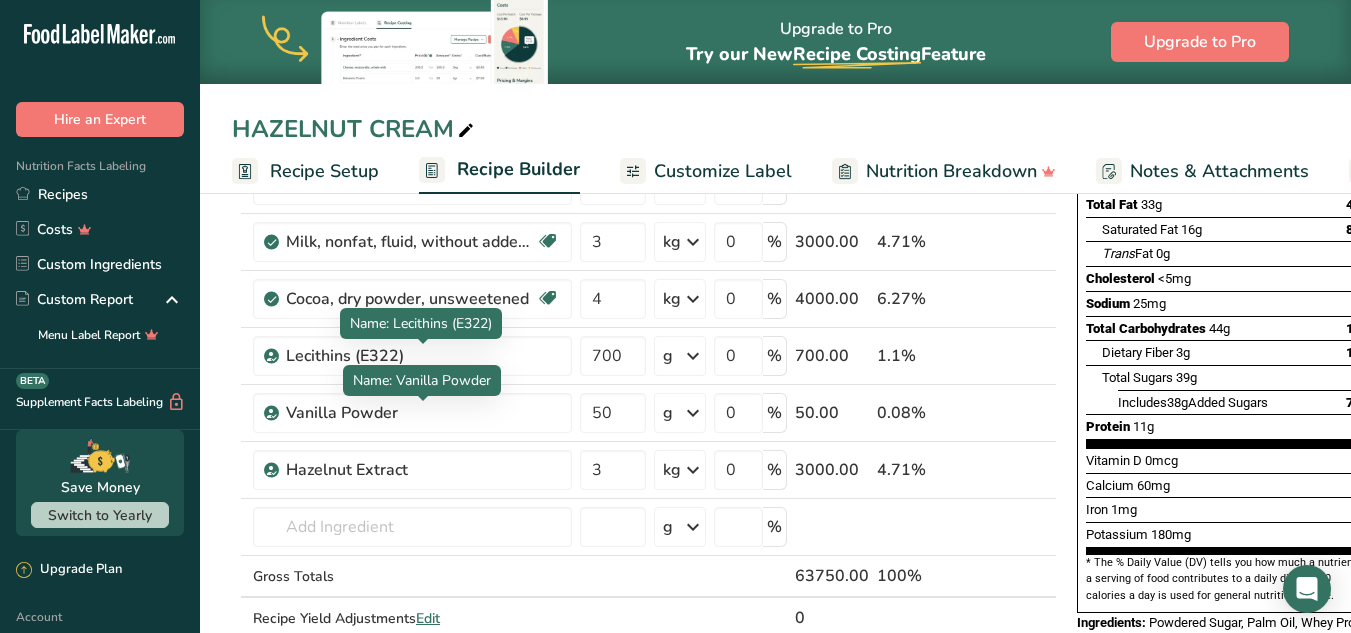 scroll, scrollTop: 300, scrollLeft: 0, axis: vertical 